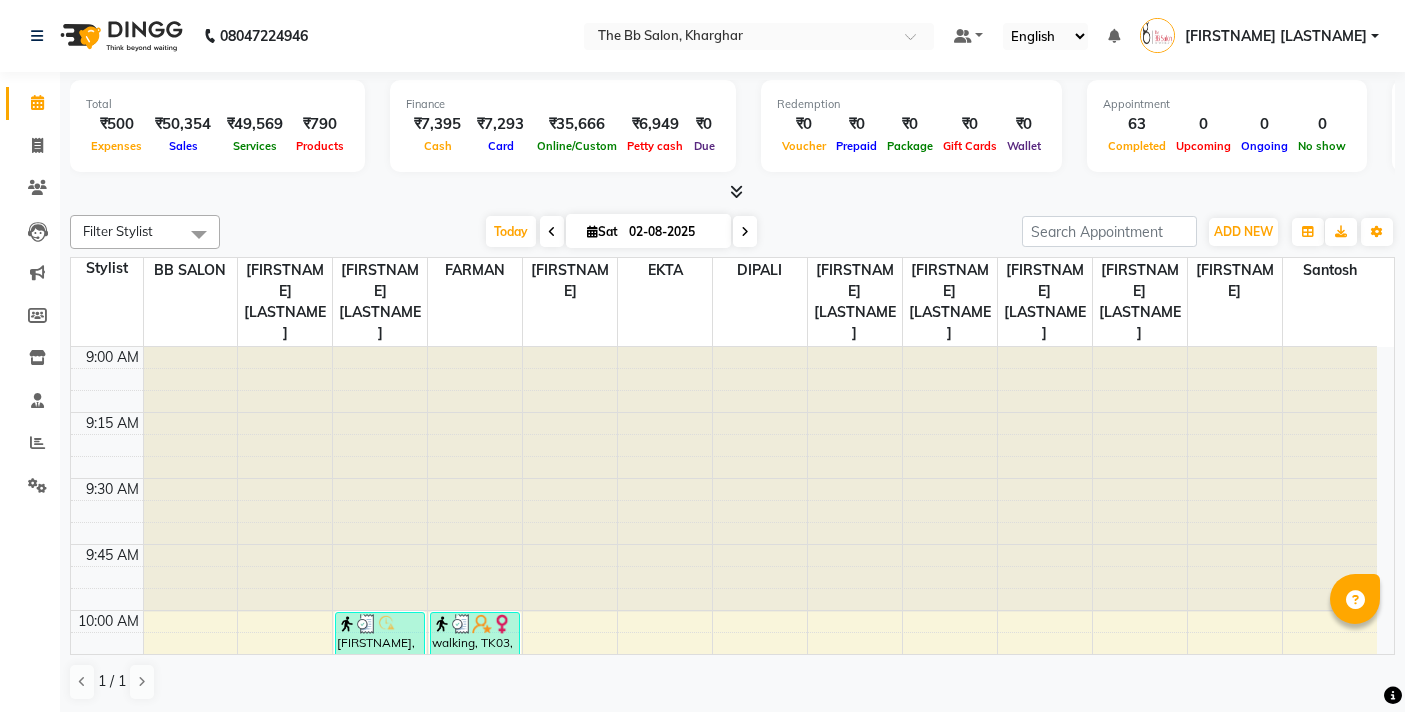 scroll, scrollTop: 0, scrollLeft: 0, axis: both 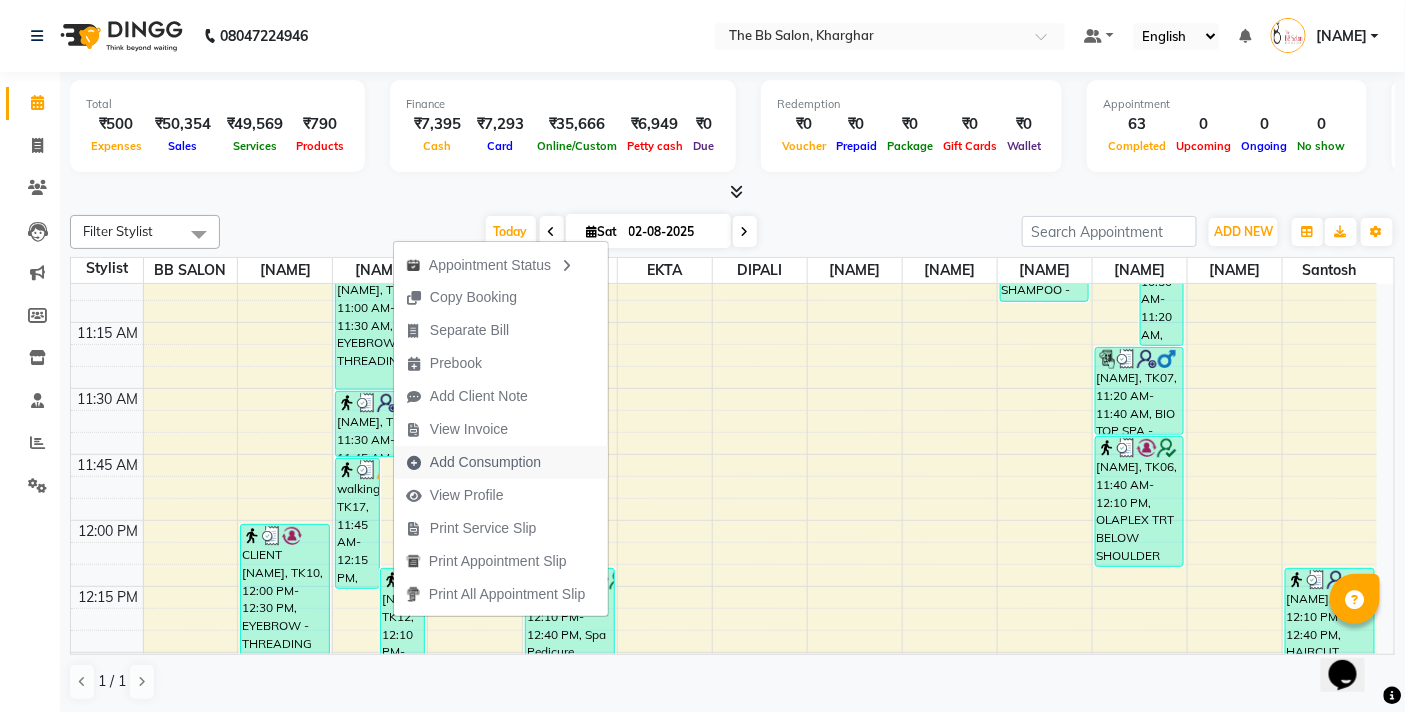 click on "Add Consumption" at bounding box center (473, 462) 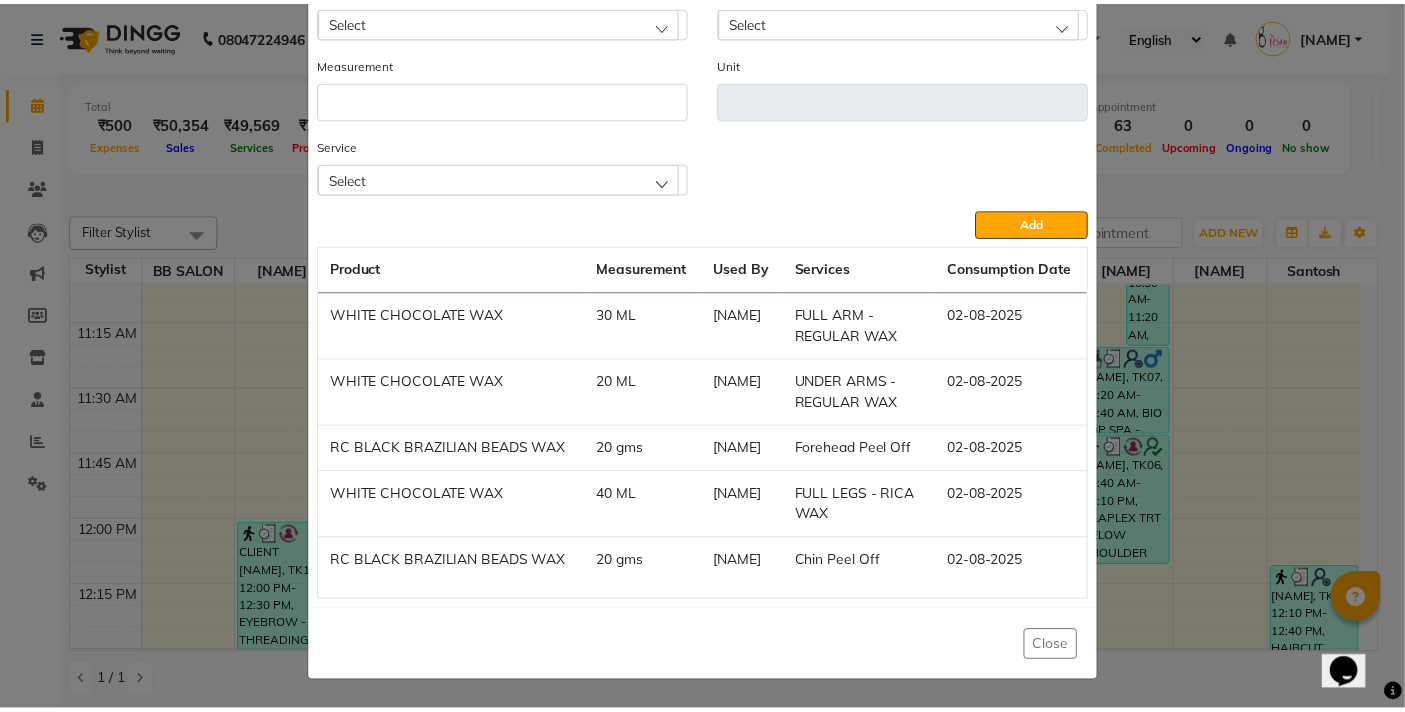 scroll, scrollTop: 0, scrollLeft: 0, axis: both 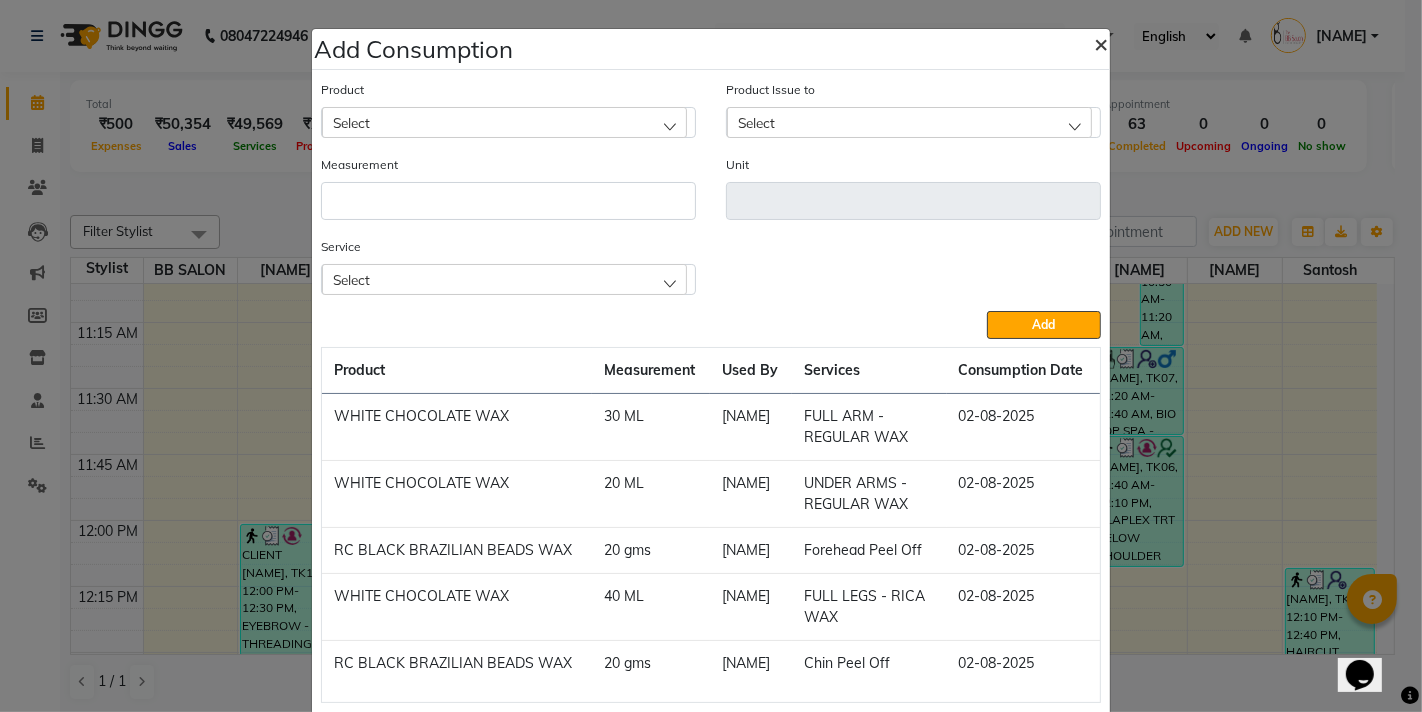 click on "×" 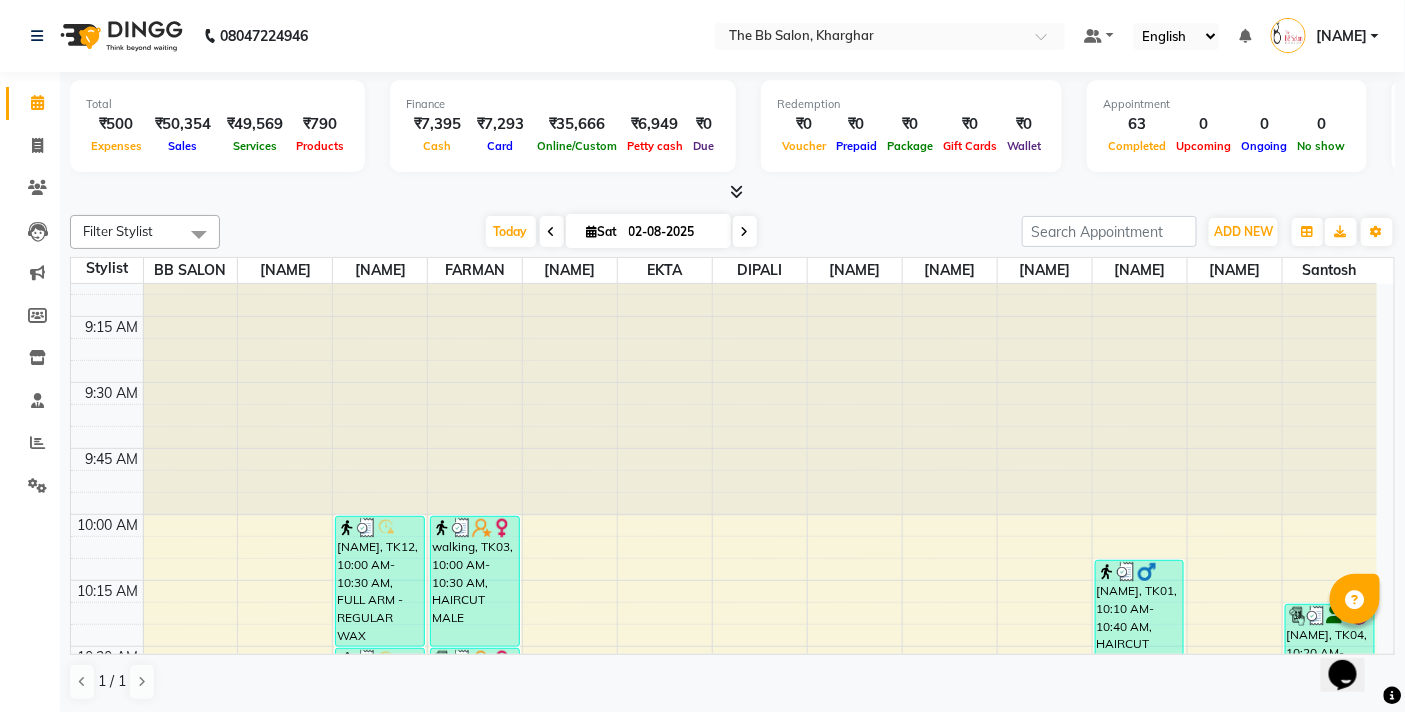 scroll, scrollTop: 0, scrollLeft: 0, axis: both 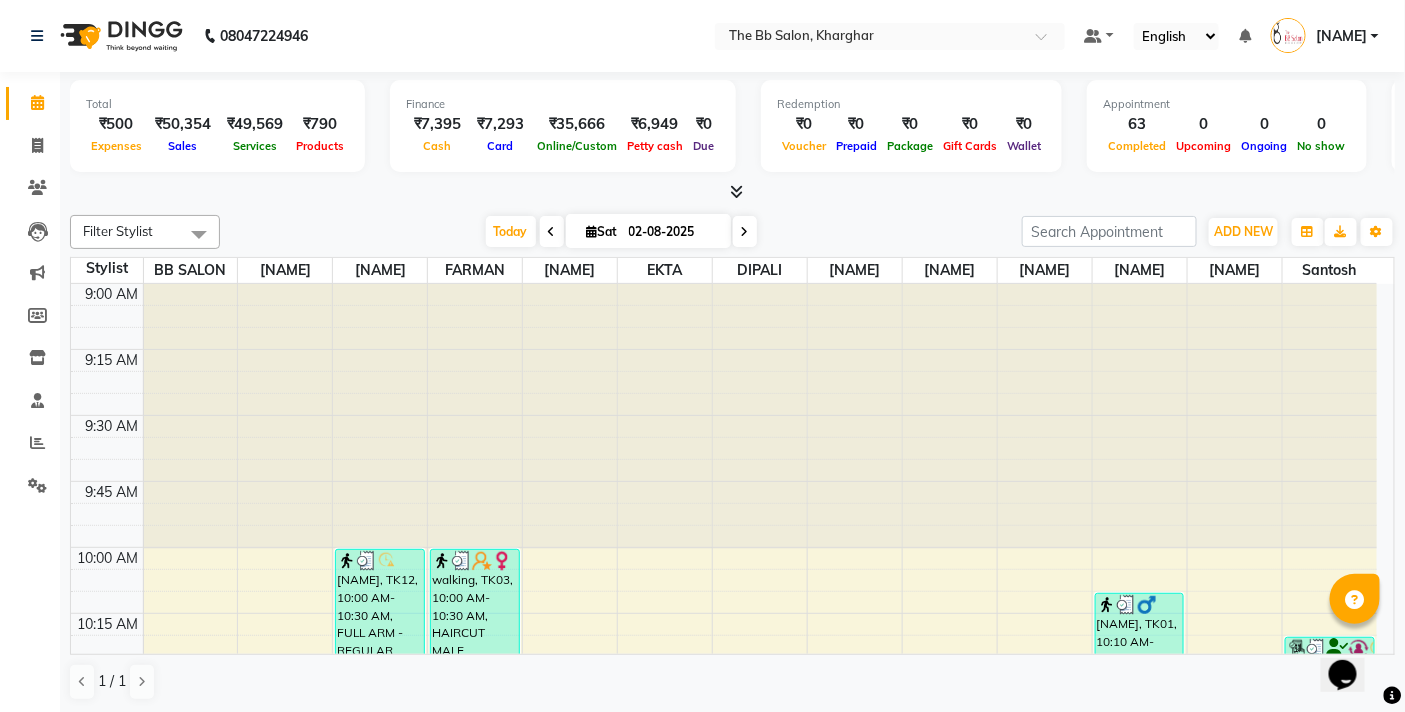 click on "Filter Stylist Select All BB SALON DIPALI EKTA FARMAN GOUSIYA SHAIKH MANGESH TAVARE Nazim Shaikh Rupesh Chavan Sanjay Pawar santosh SHILPA YADAV TANIYA WILSON Today  Sat 02-08-2025 Toggle Dropdown Add Appointment Add Invoice Add Expense Add Attendance Add Client Add Transaction Toggle Dropdown Add Appointment Add Invoice Add Expense Add Attendance Add Client ADD NEW Toggle Dropdown Add Appointment Add Invoice Add Expense Add Attendance Add Client Add Transaction Filter Stylist Select All BB SALON DIPALI EKTA FARMAN GOUSIYA SHAIKH MANGESH TAVARE Nazim Shaikh Rupesh Chavan Sanjay Pawar santosh SHILPA YADAV TANIYA WILSON Group By  Staff View   Room View  View as Vertical  Vertical - Week View  Horizontal  Horizontal - Week View  List  Toggle Dropdown Calendar Settings Manage Tags   Arrange Stylists   Reset Stylists  Full Screen  Show Available Stylist  Appointment Form Zoom 300% Staff/Room Display Count 13 Stylist BB SALON GOUSIYA SHAIKH SHILPA YADAV FARMAN WILSON EKTA DIPALI Nazim Shaikh Rupesh Chavan TANIYA" 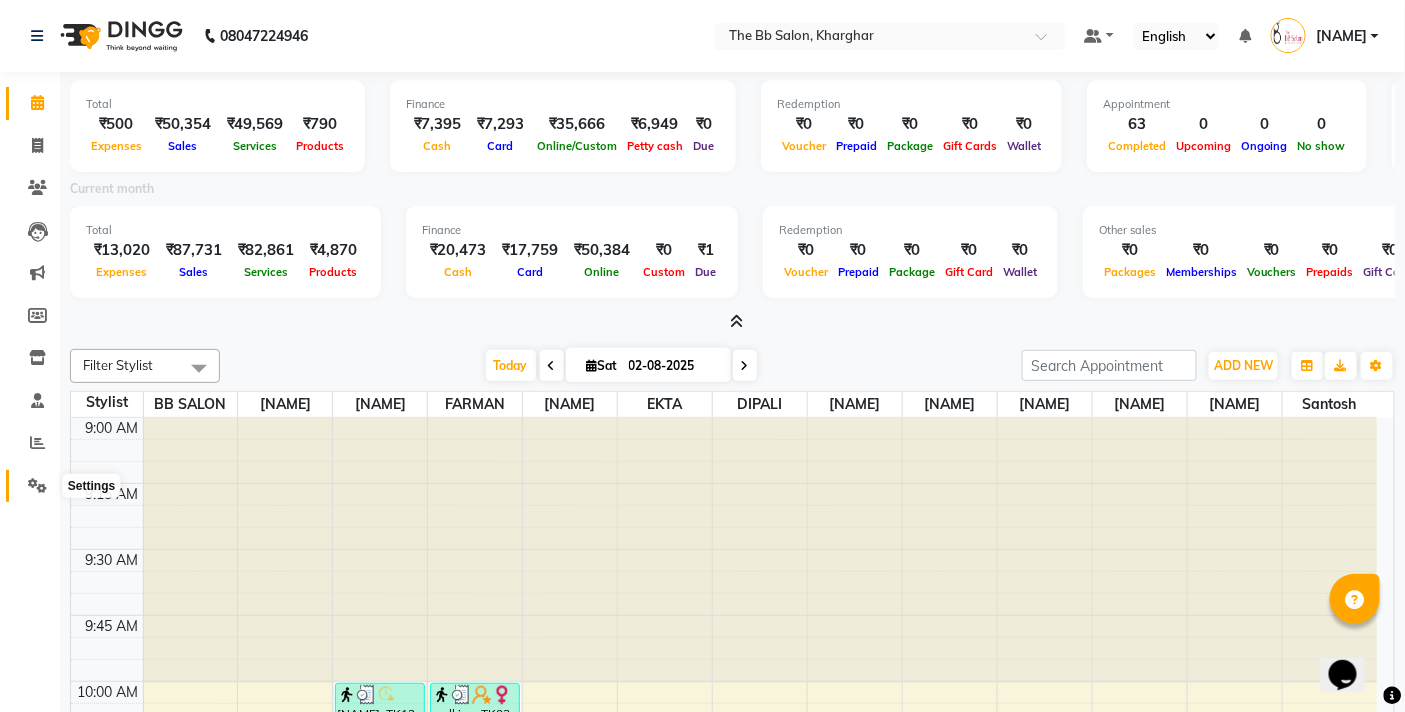 click 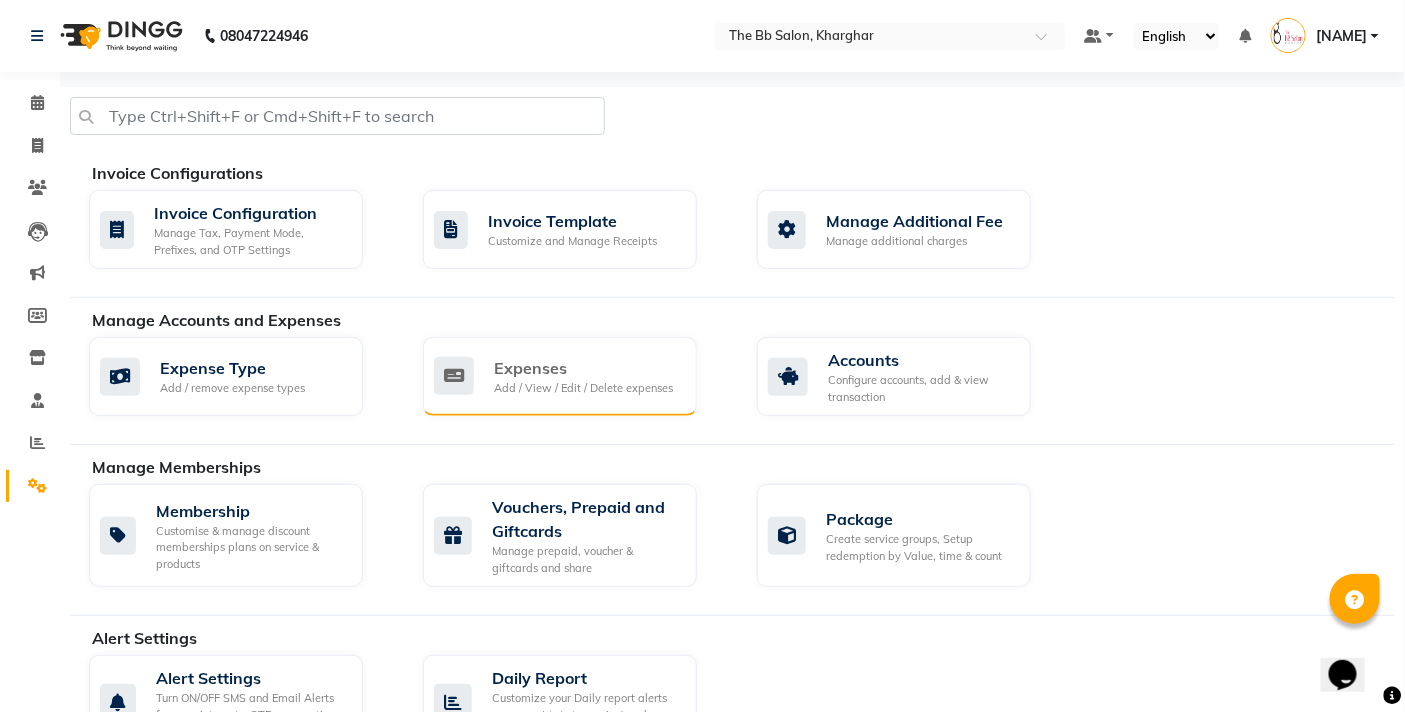 click on "Expenses" 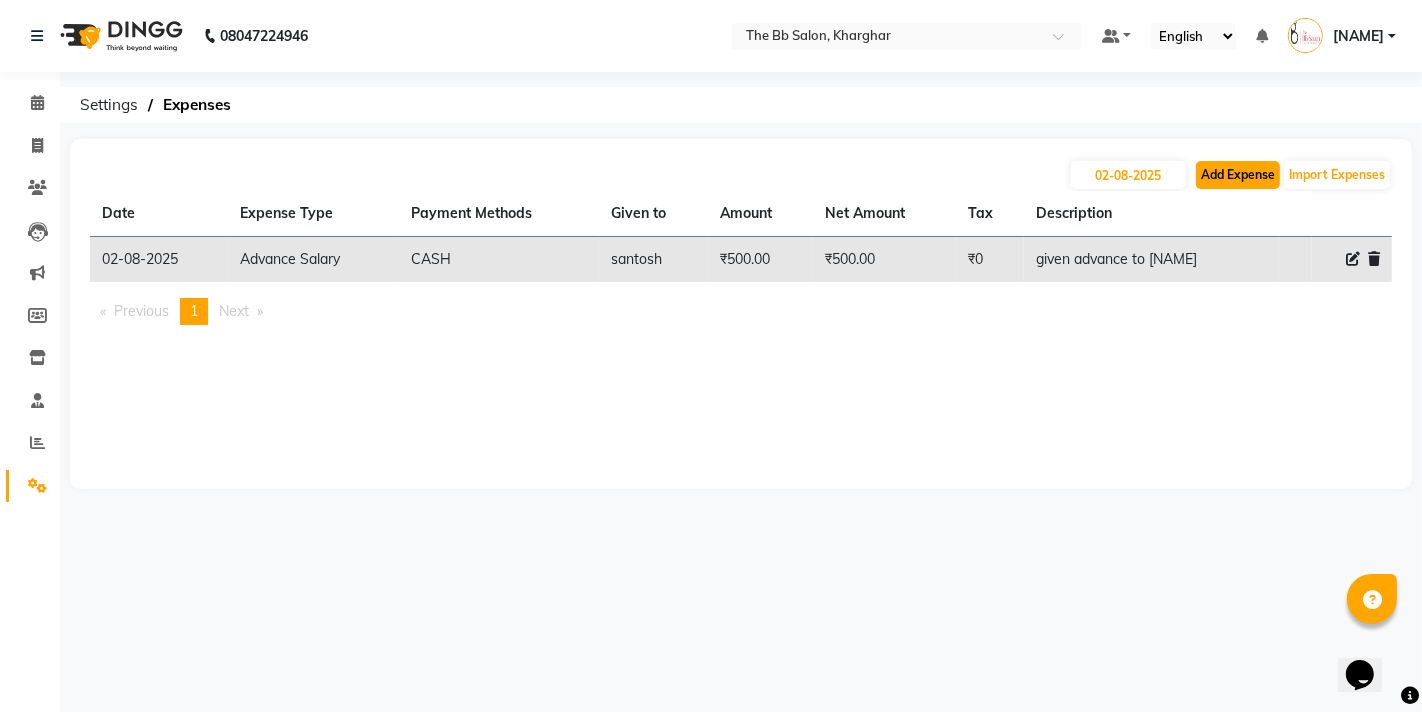 click on "Add Expense" 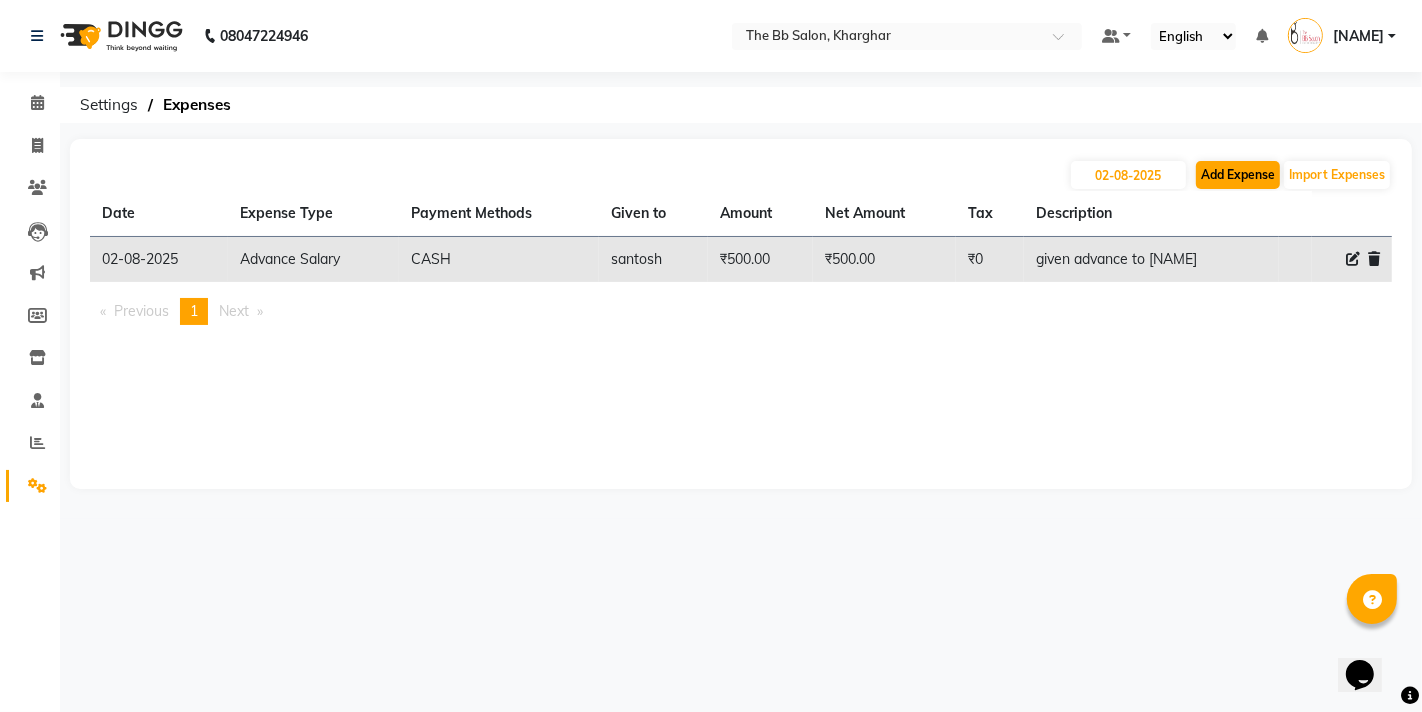 select on "1" 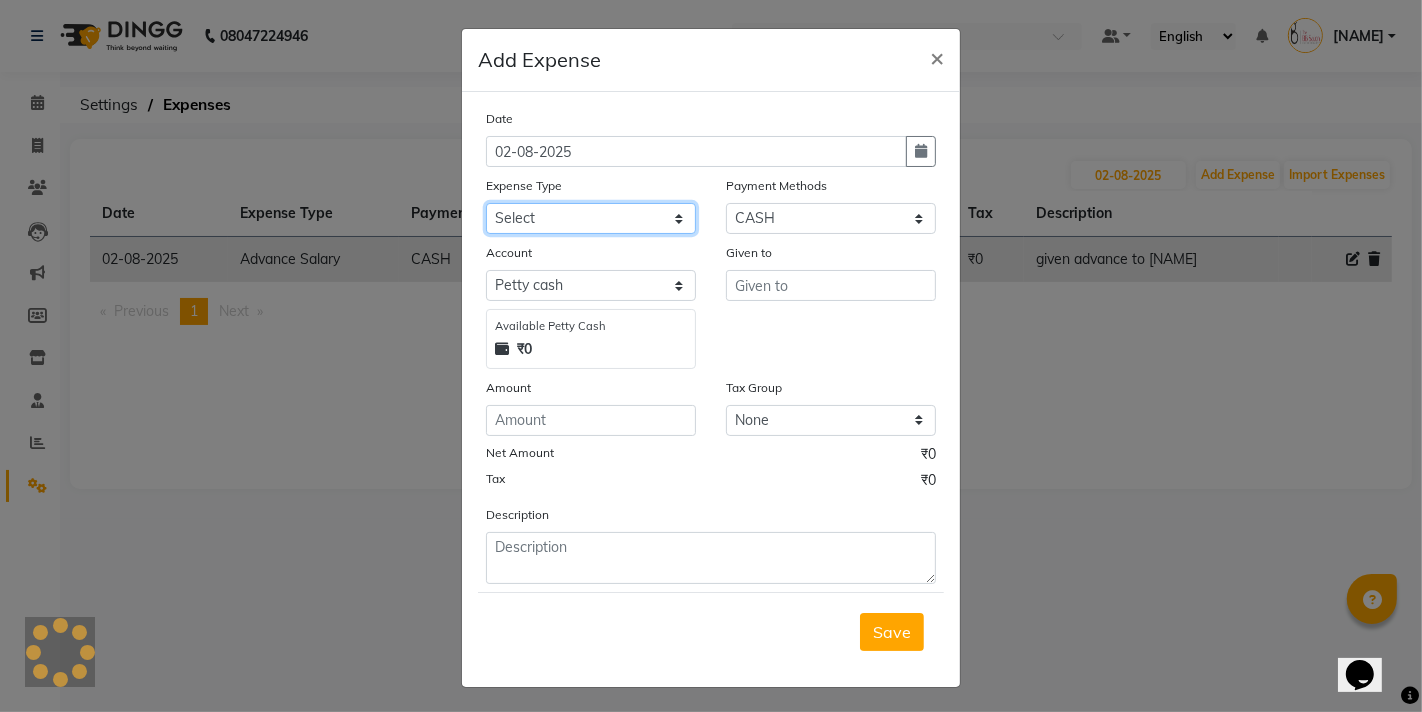 click on "Select AARTI MAM BANK TRANSFER Advance Salary CHEQUE Client Snacks Fuel Incentive Maintenance Marketing Miscellaneous Other PRASAD GLOVES Product ROYAL DISPO Salary SHIVRAJ Staff Snacks Utilities" 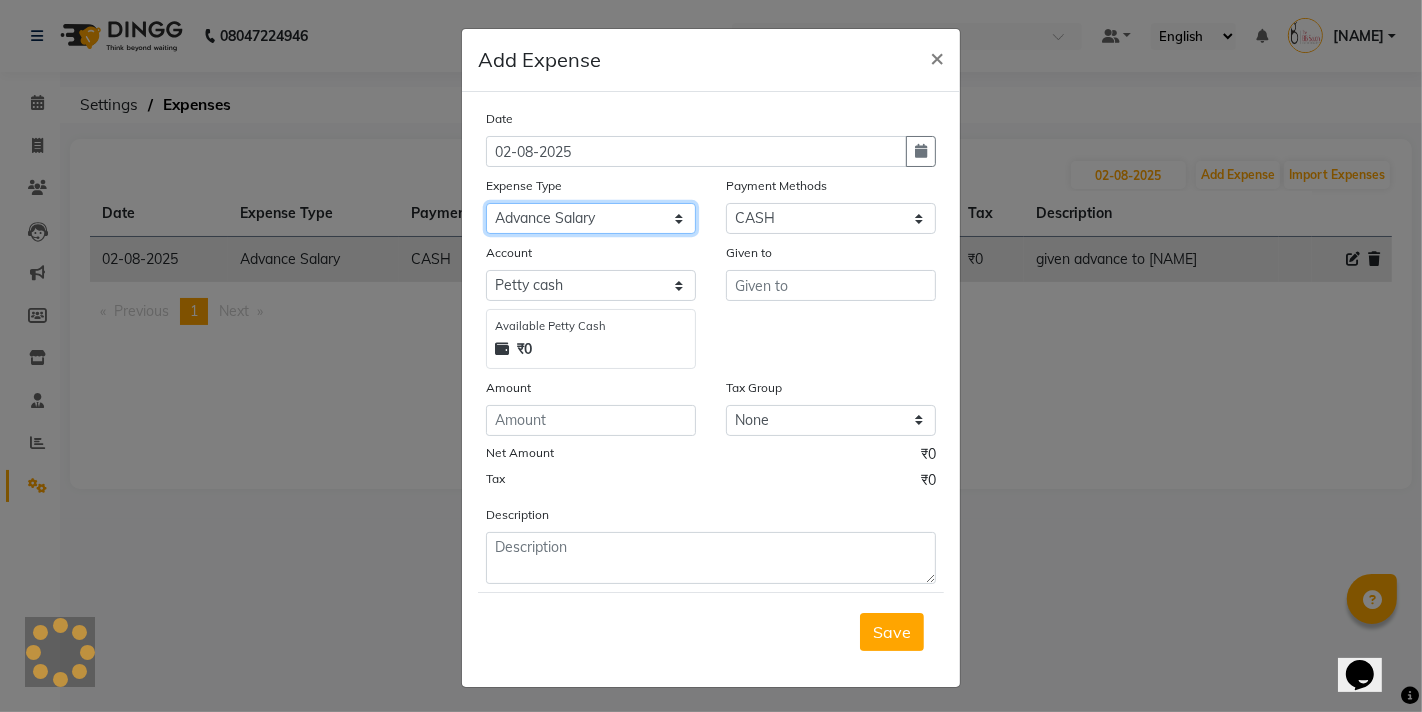 click on "Select AARTI MAM BANK TRANSFER Advance Salary CHEQUE Client Snacks Fuel Incentive Maintenance Marketing Miscellaneous Other PRASAD GLOVES Product ROYAL DISPO Salary SHIVRAJ Staff Snacks Utilities" 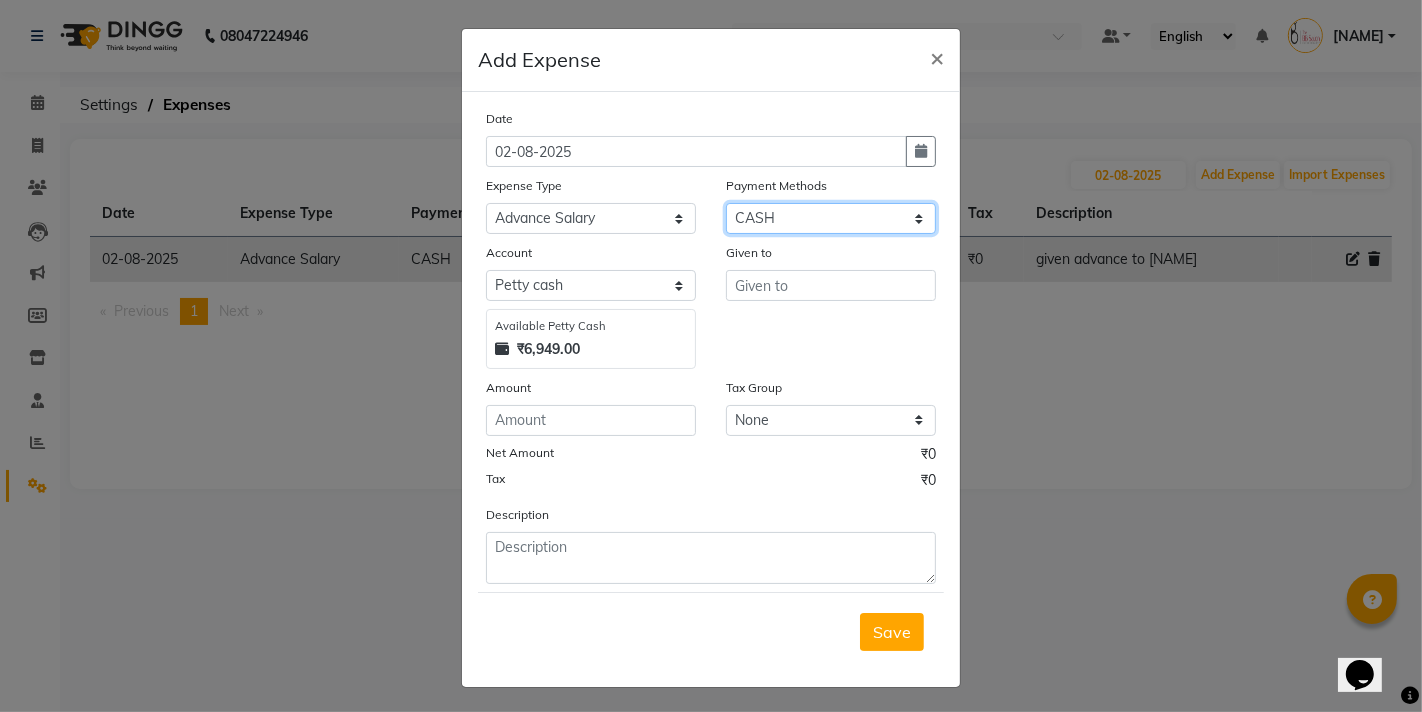 click on "Select Wallet CASH CARD ONLINE" 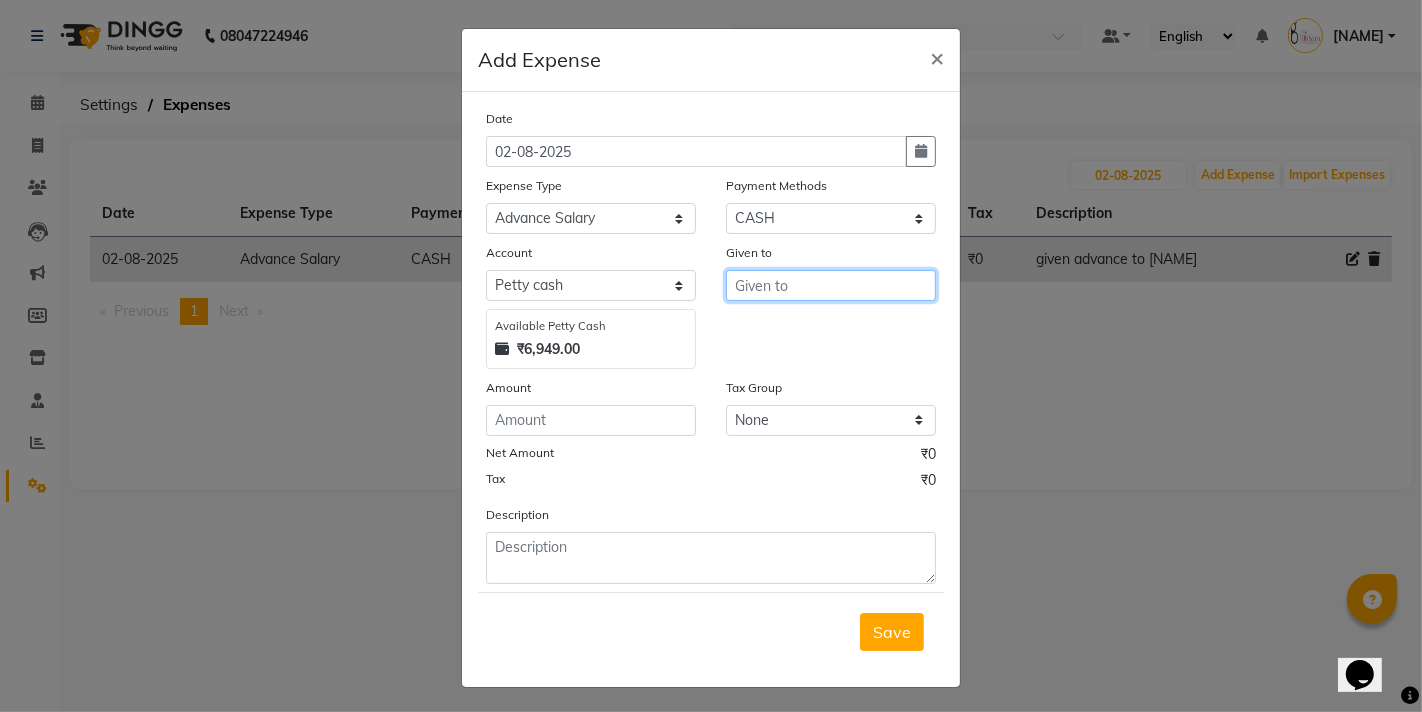 click at bounding box center (831, 285) 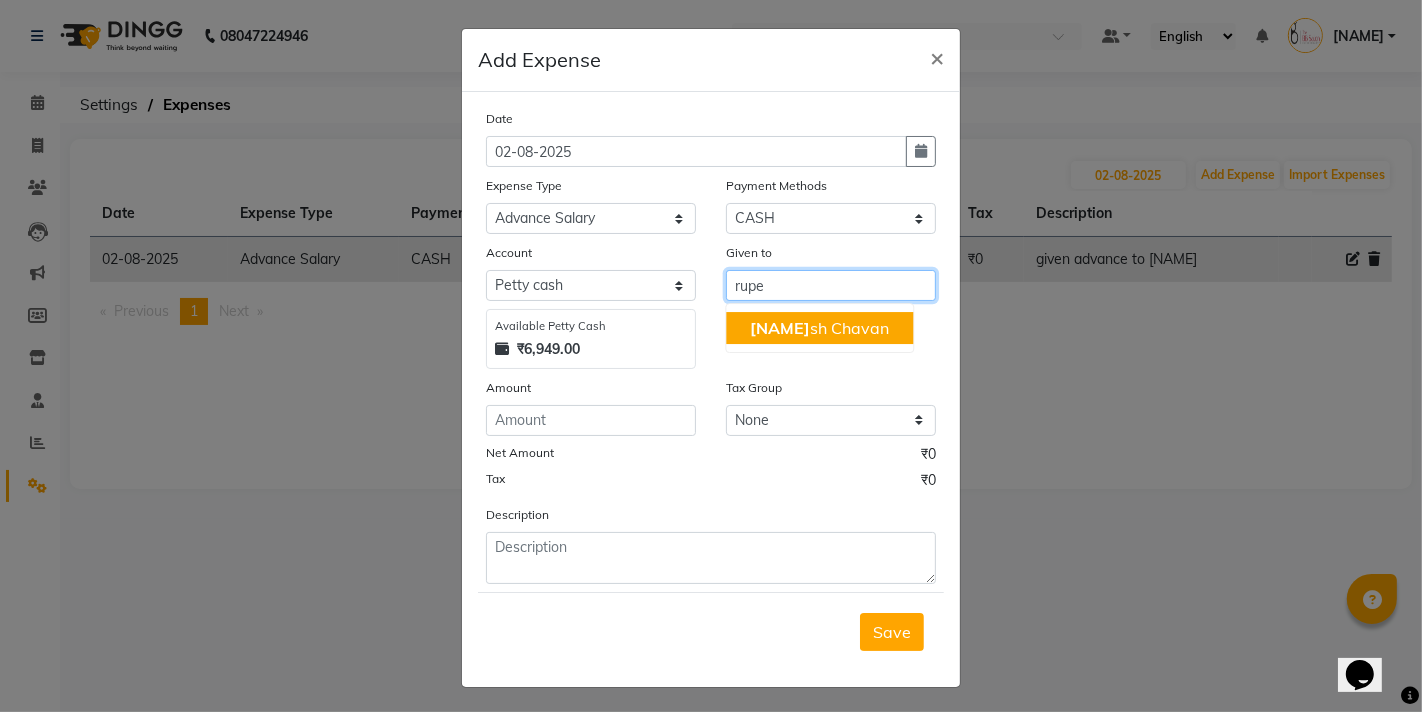click on "Rupe sh Chavan" at bounding box center (819, 328) 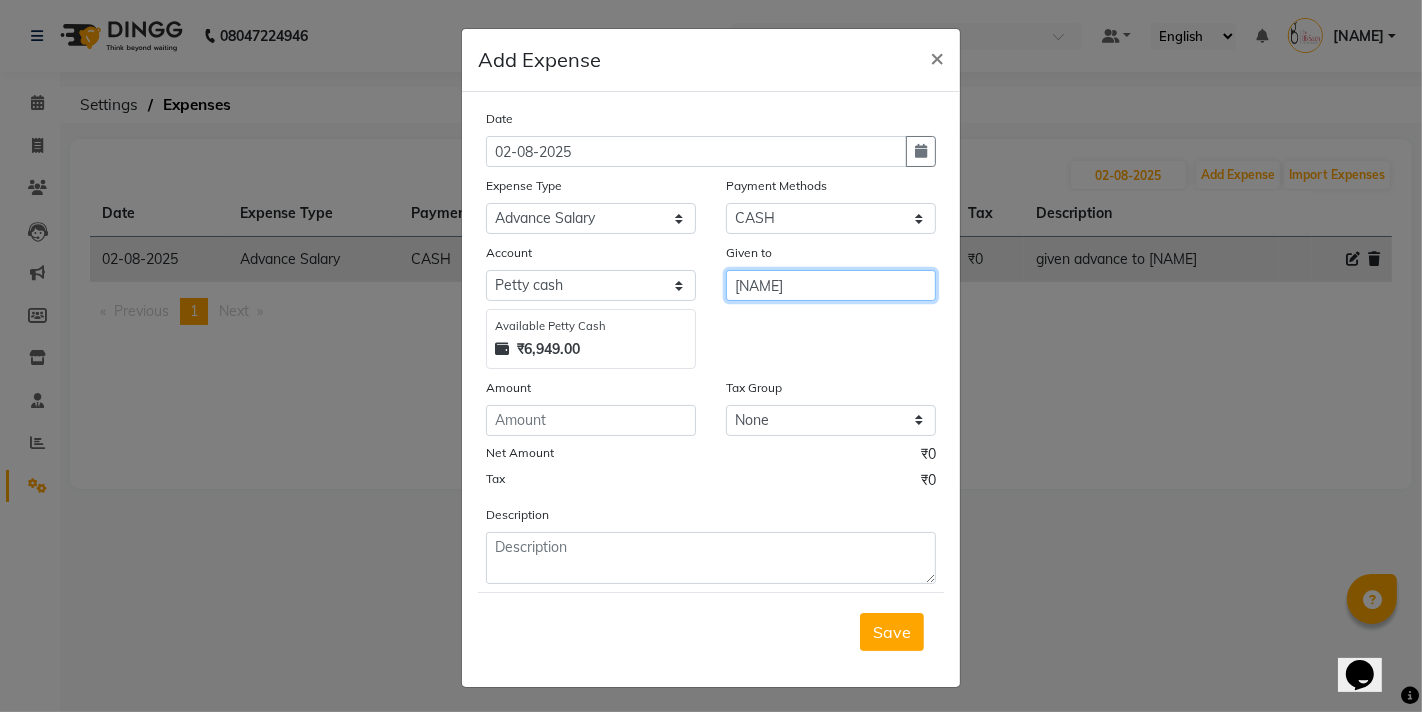 type on "[FIRST] [LAST]" 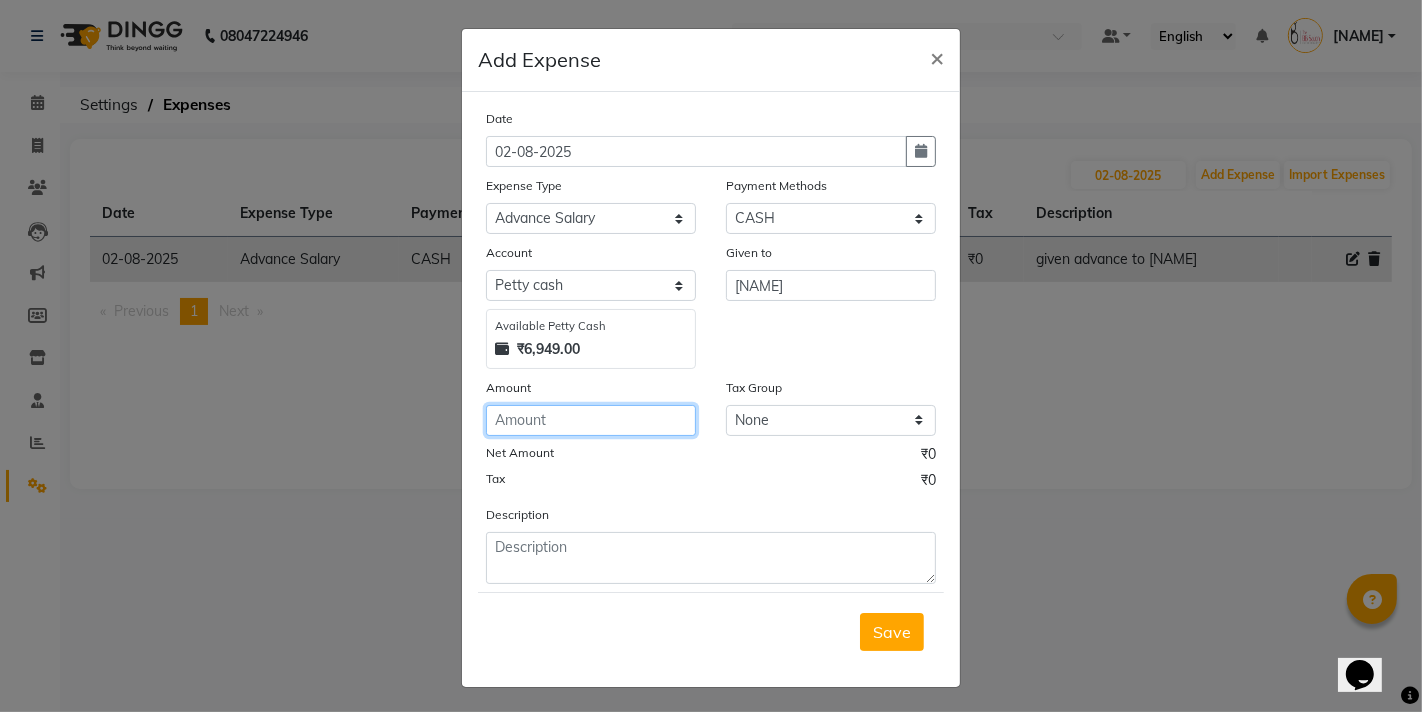 click 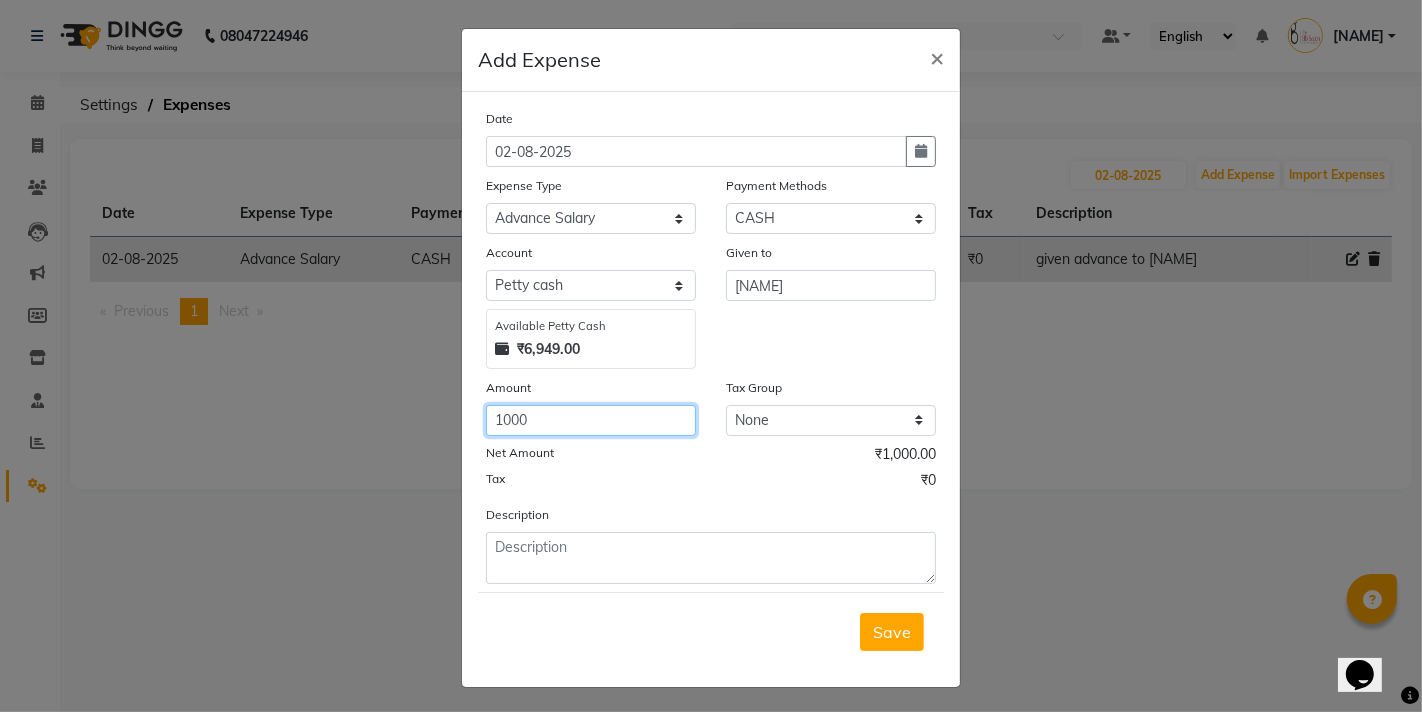 type on "1000" 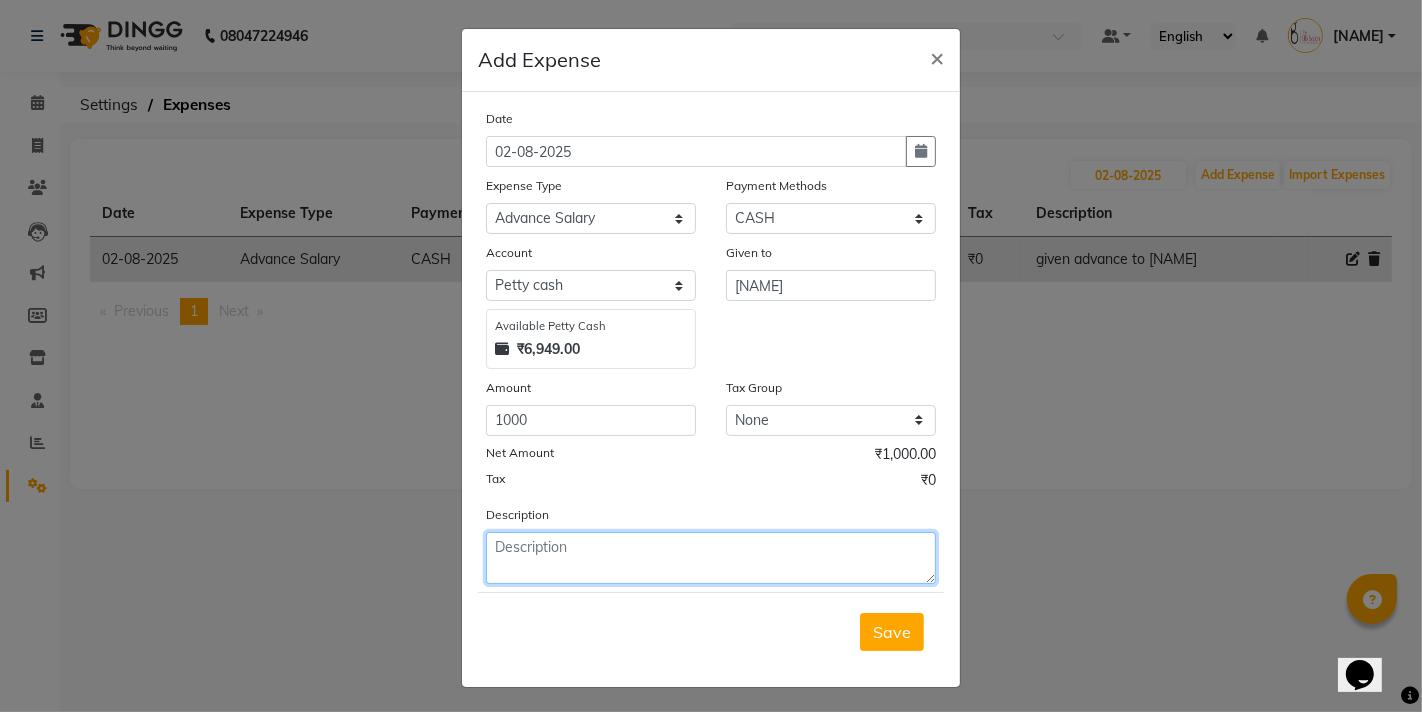 click 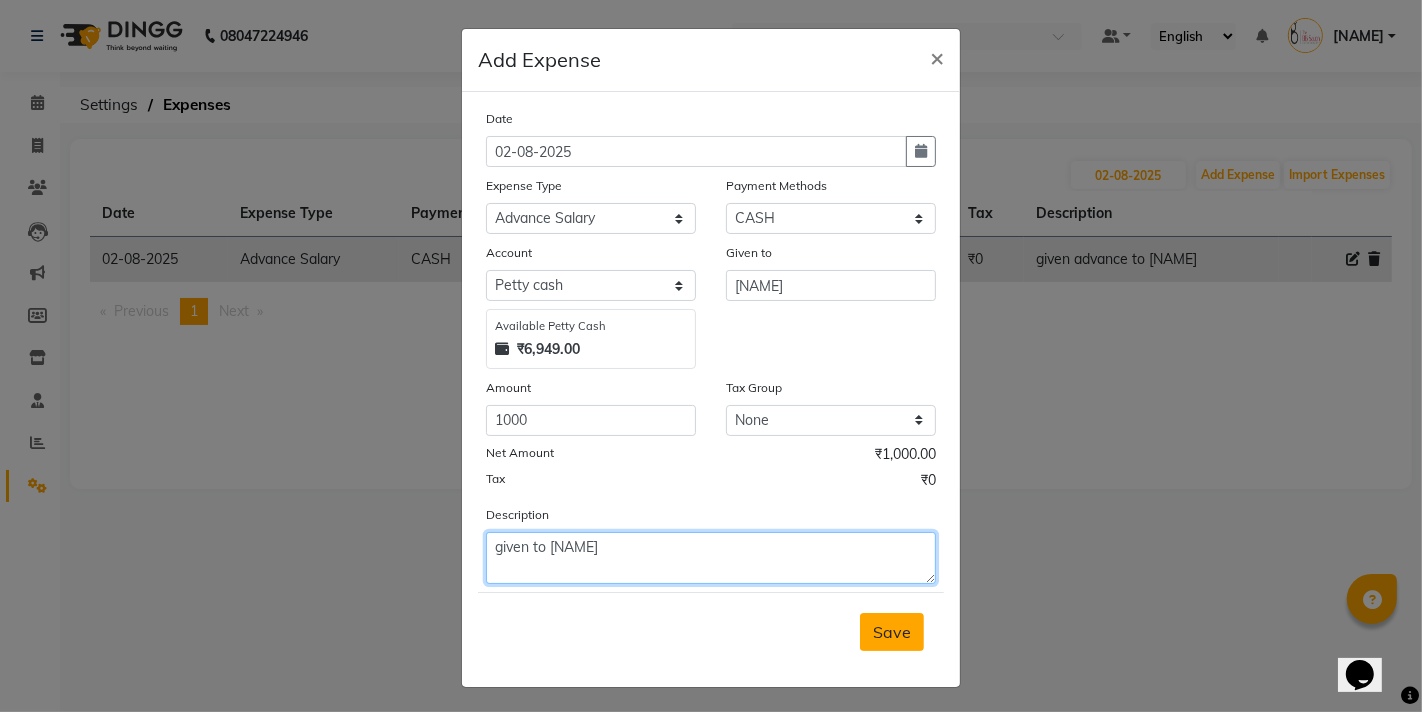 type on "given to rupesh" 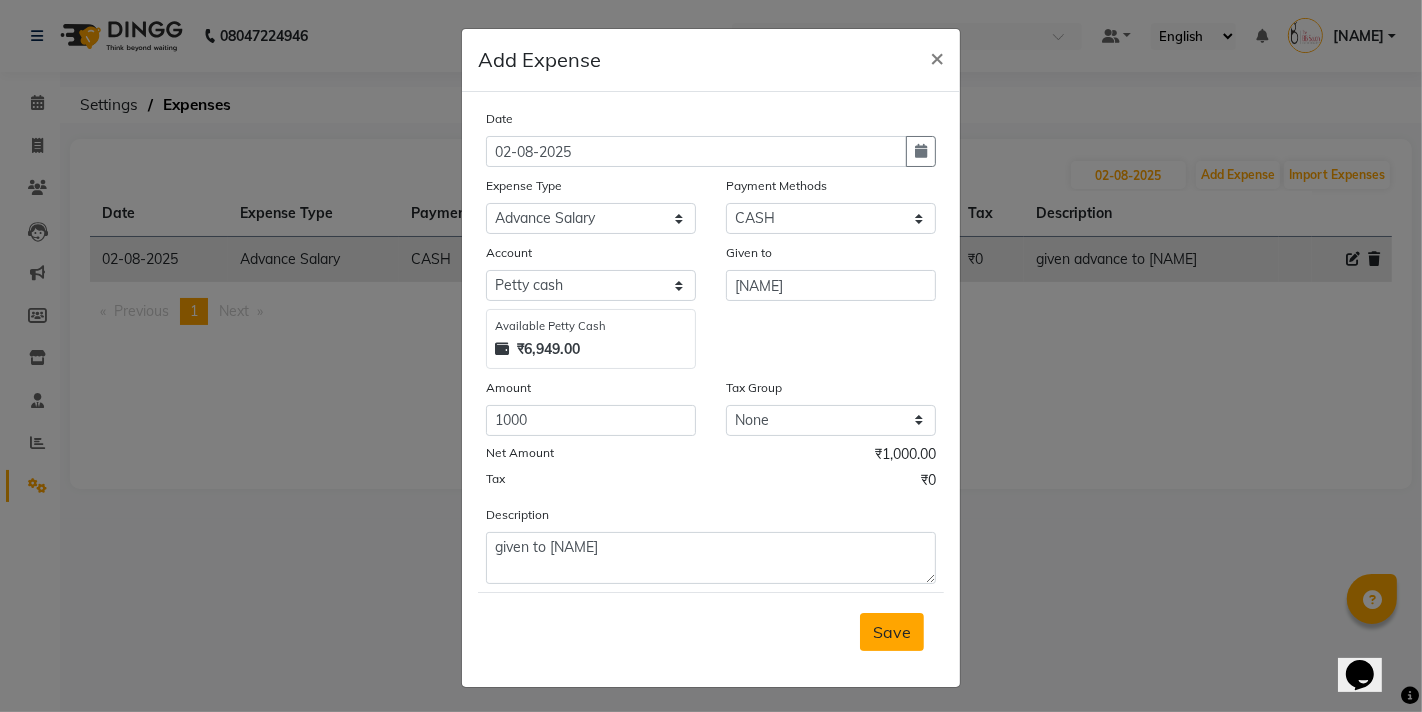 click on "Save" at bounding box center [892, 632] 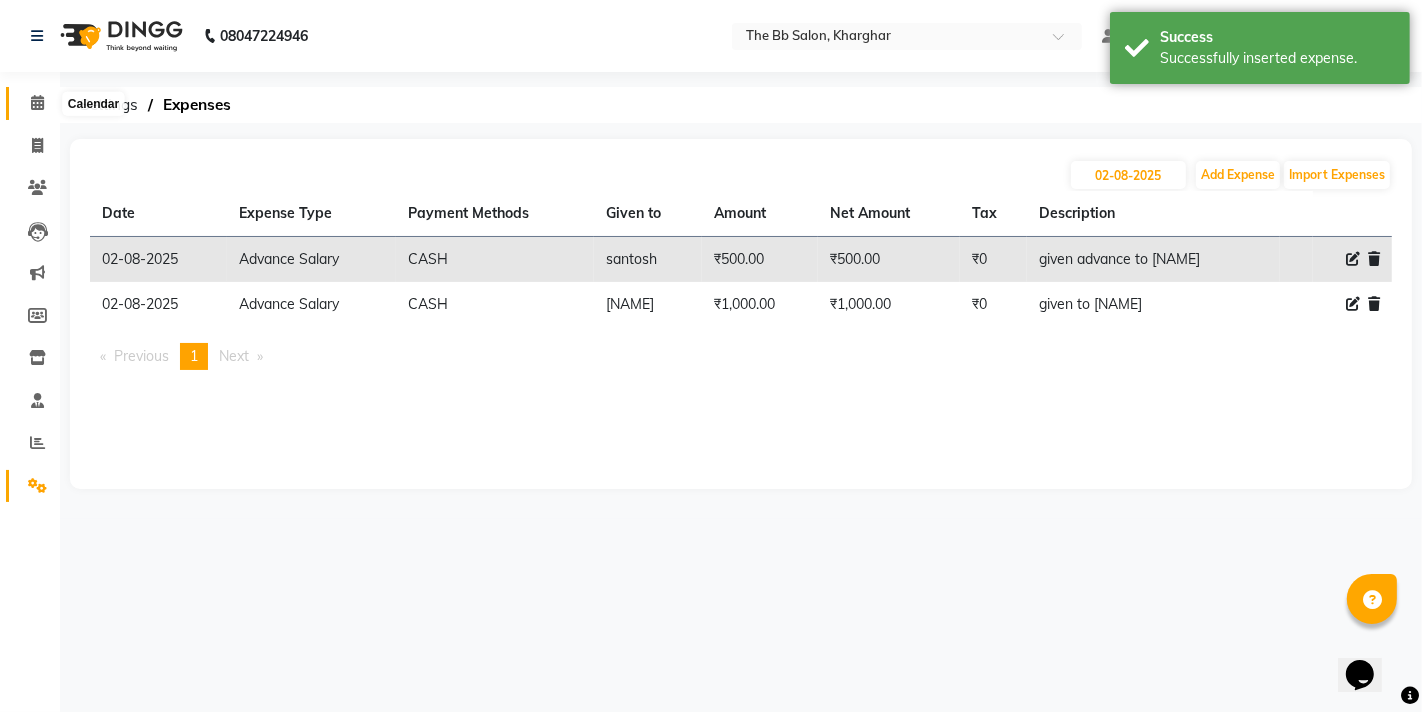click 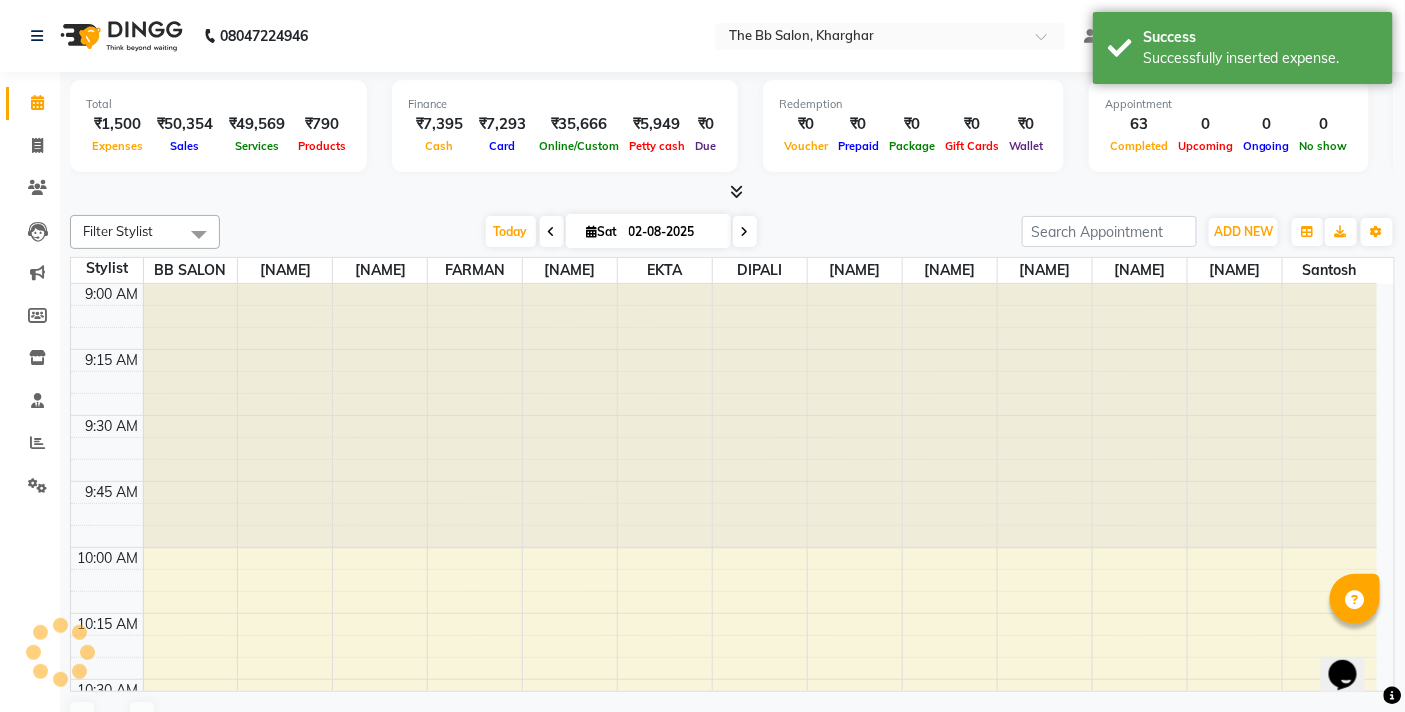 scroll, scrollTop: 0, scrollLeft: 0, axis: both 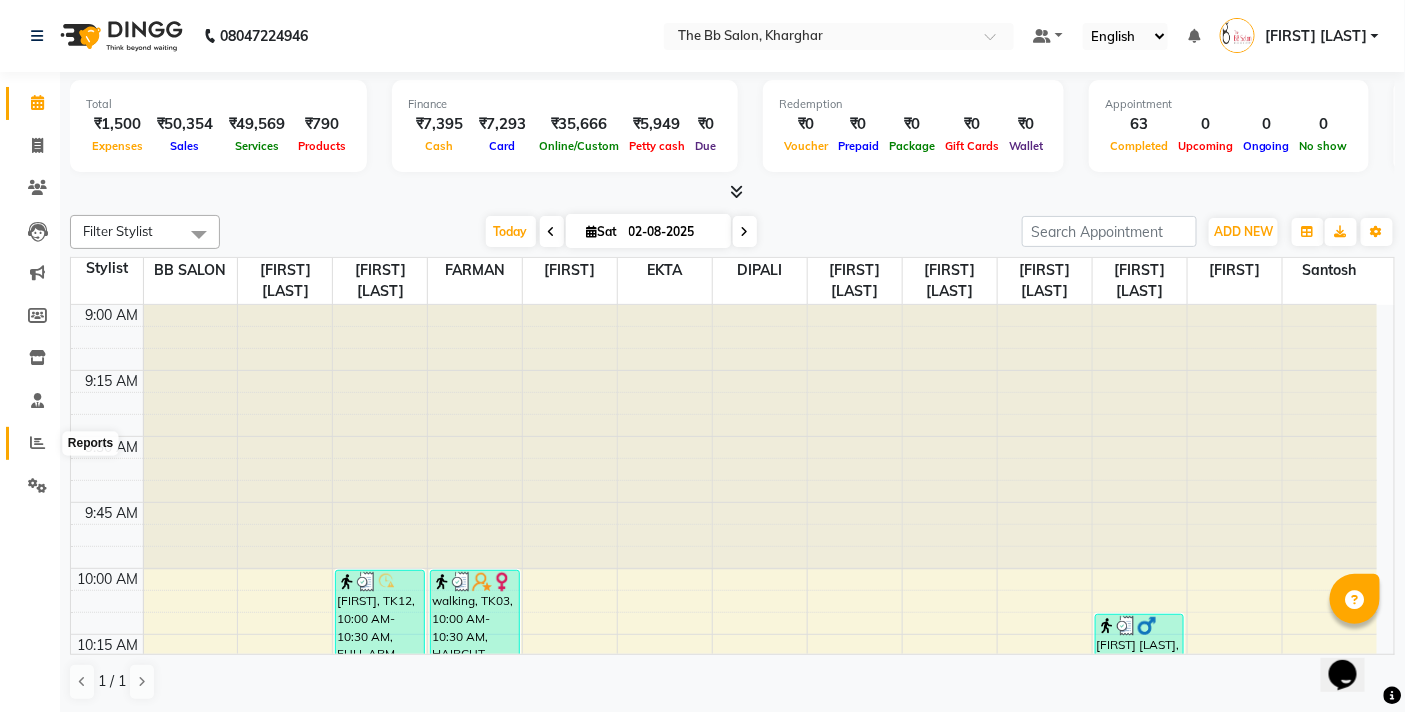 click 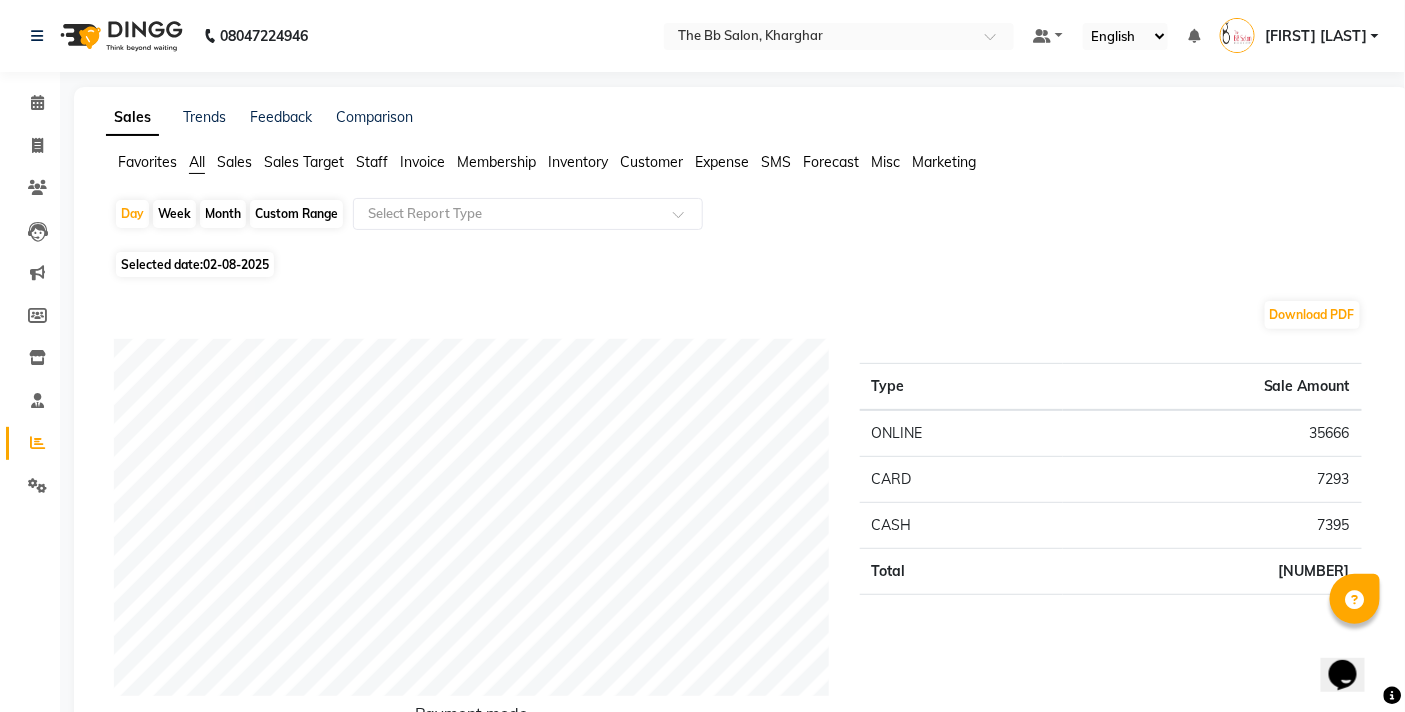 click on "Staff" 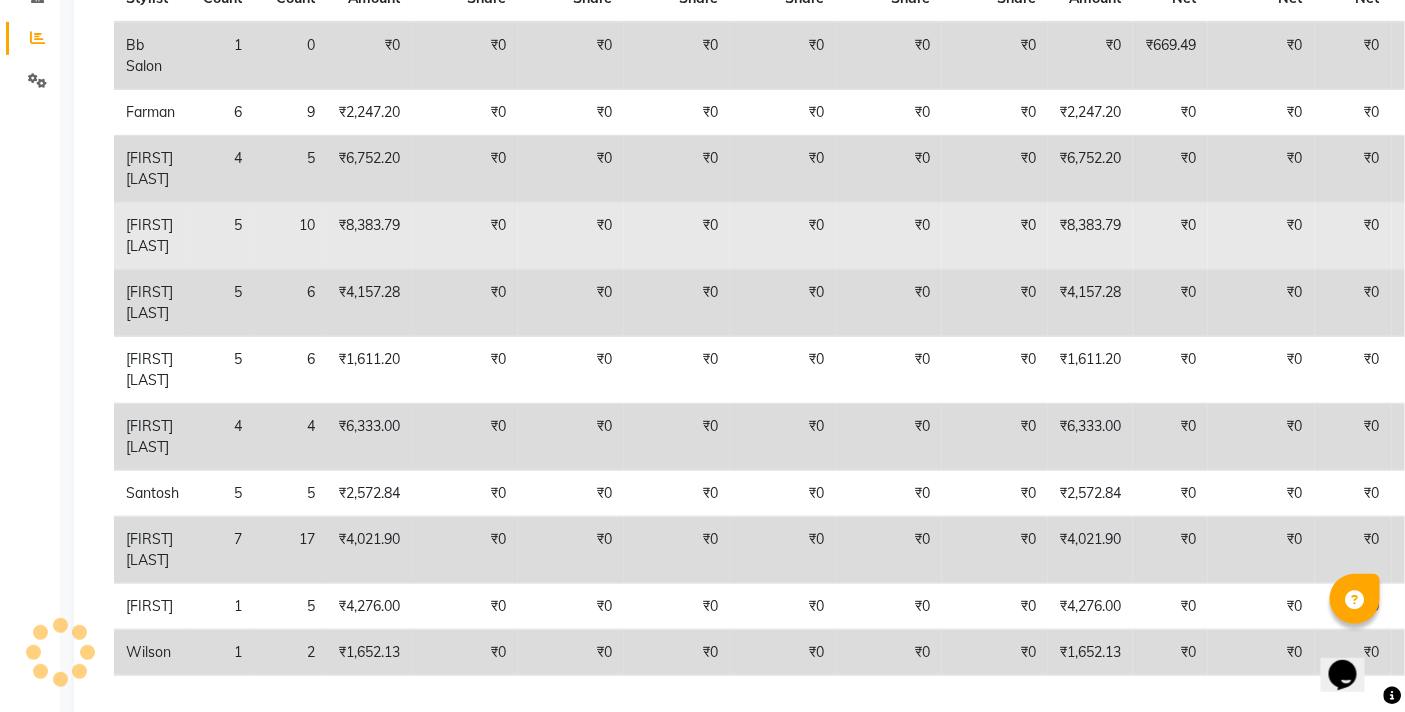 scroll, scrollTop: 444, scrollLeft: 0, axis: vertical 